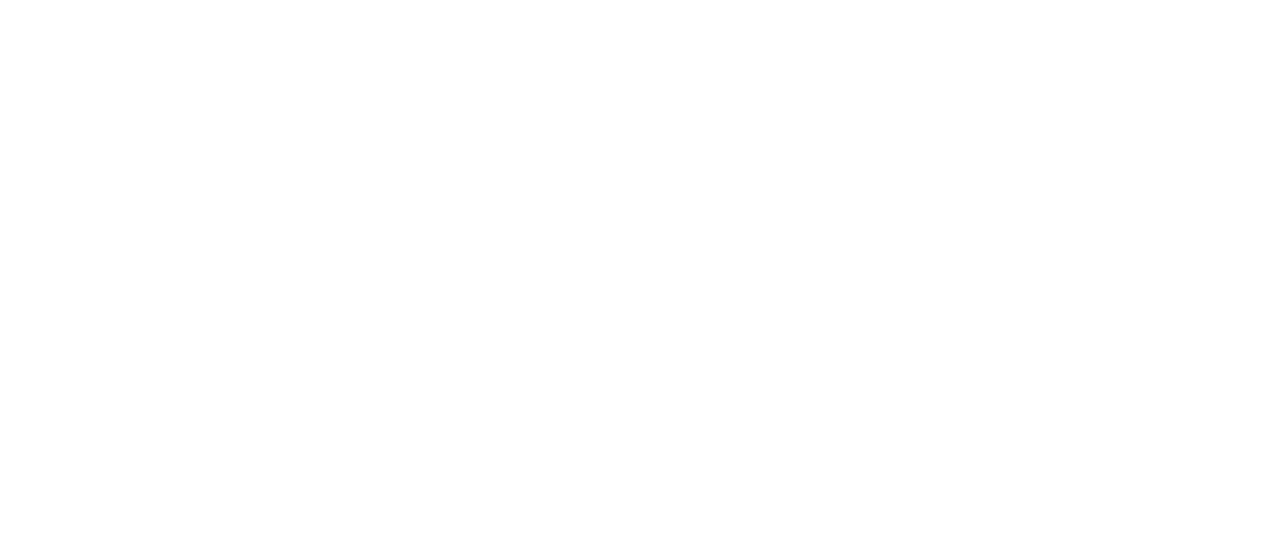 scroll, scrollTop: 0, scrollLeft: 0, axis: both 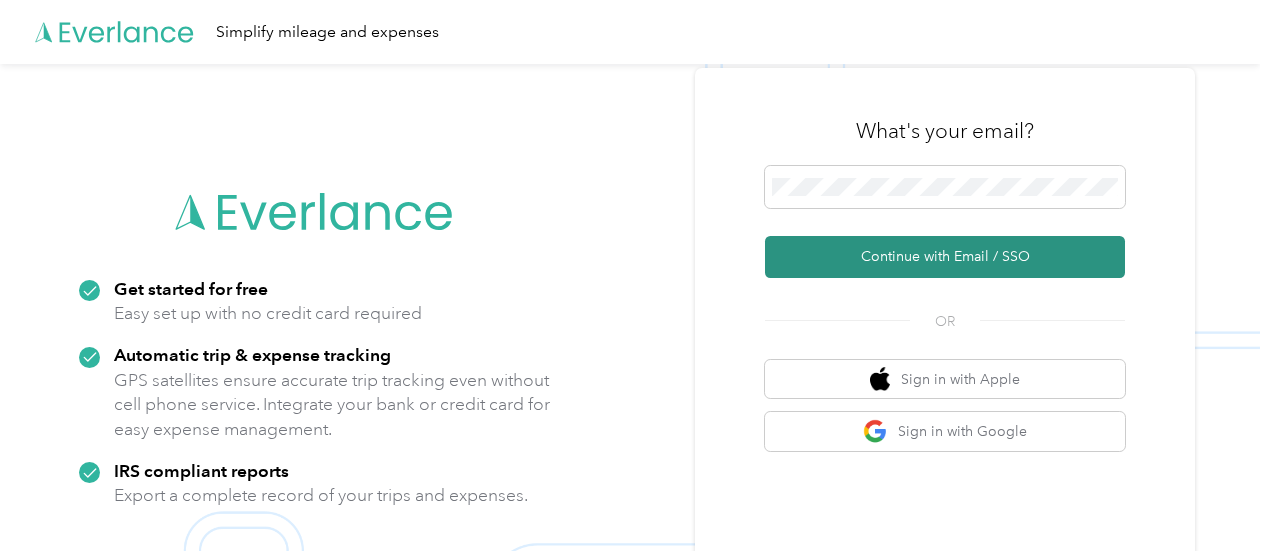 click on "Continue with Email / SSO" at bounding box center (945, 257) 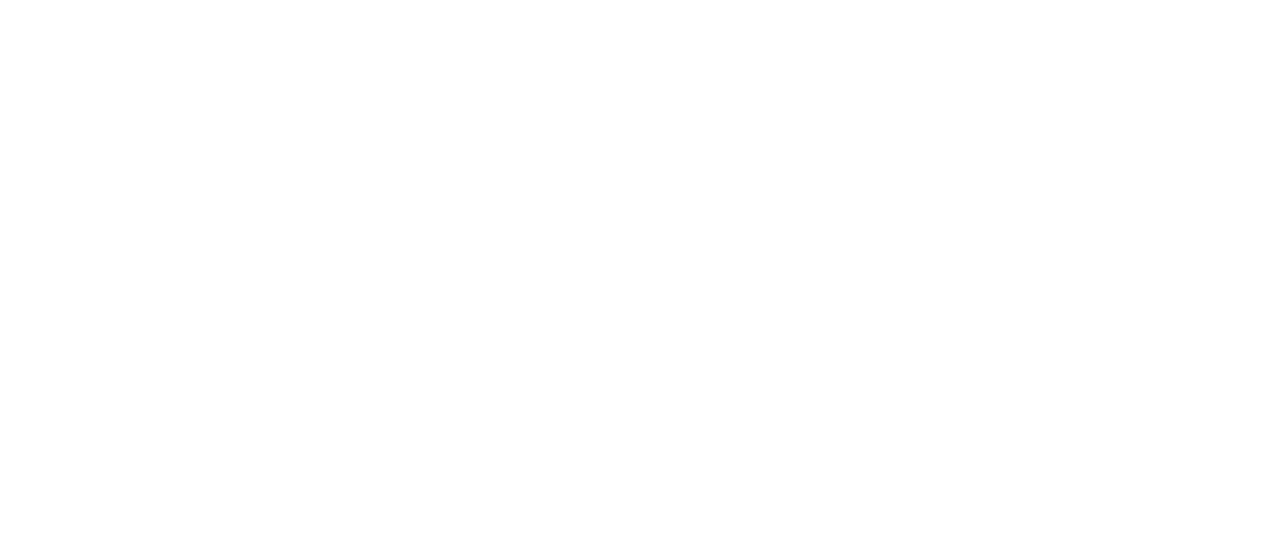 scroll, scrollTop: 0, scrollLeft: 0, axis: both 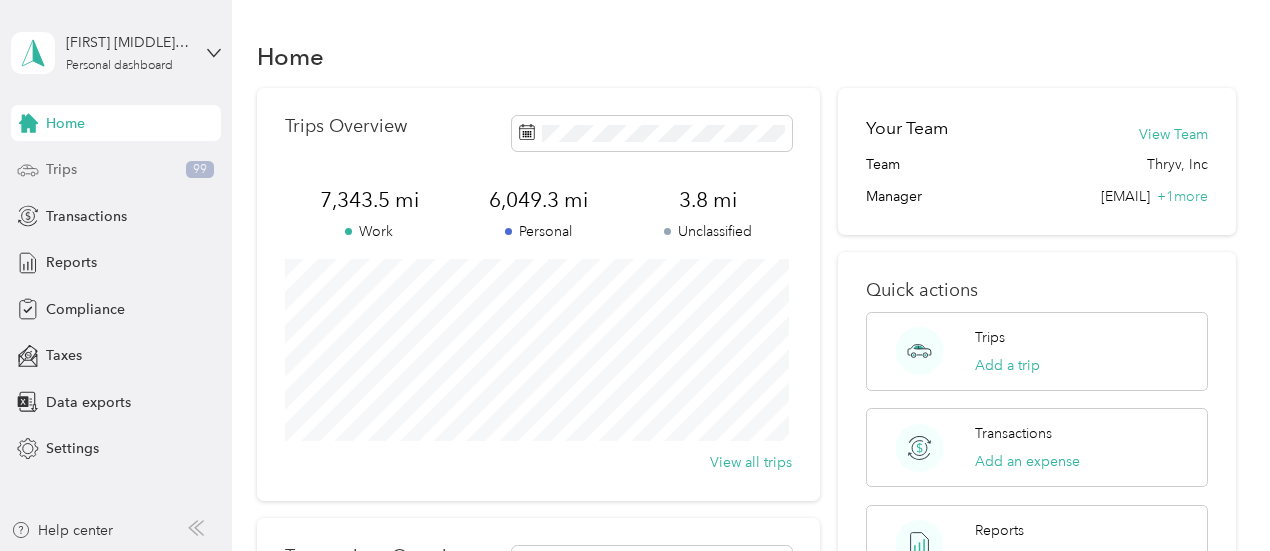 click on "Trips" at bounding box center [61, 169] 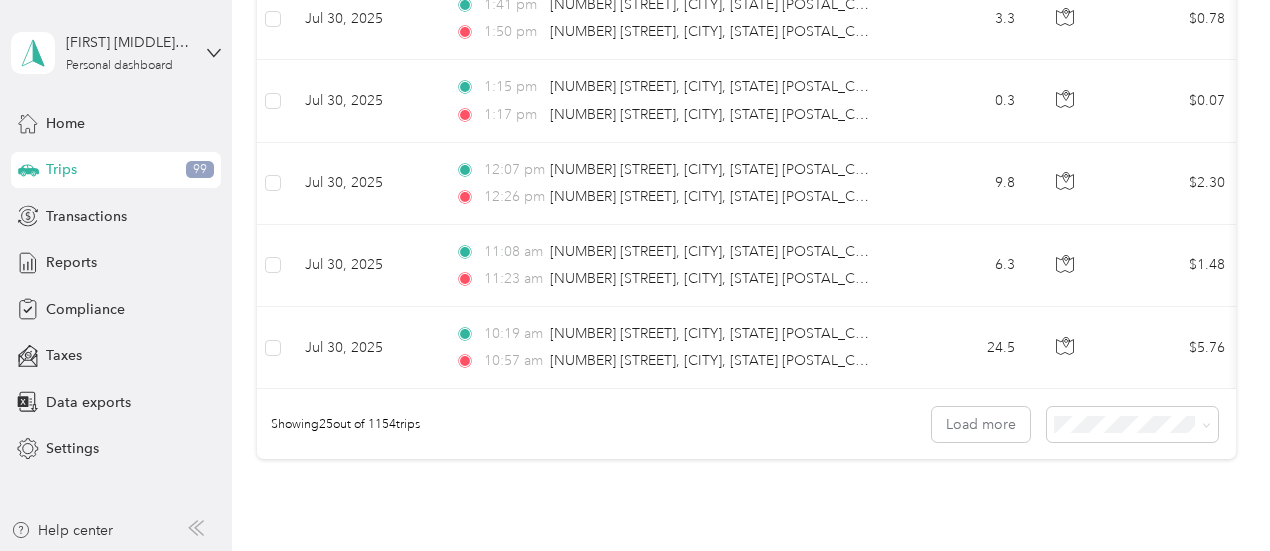 scroll, scrollTop: 2012, scrollLeft: 0, axis: vertical 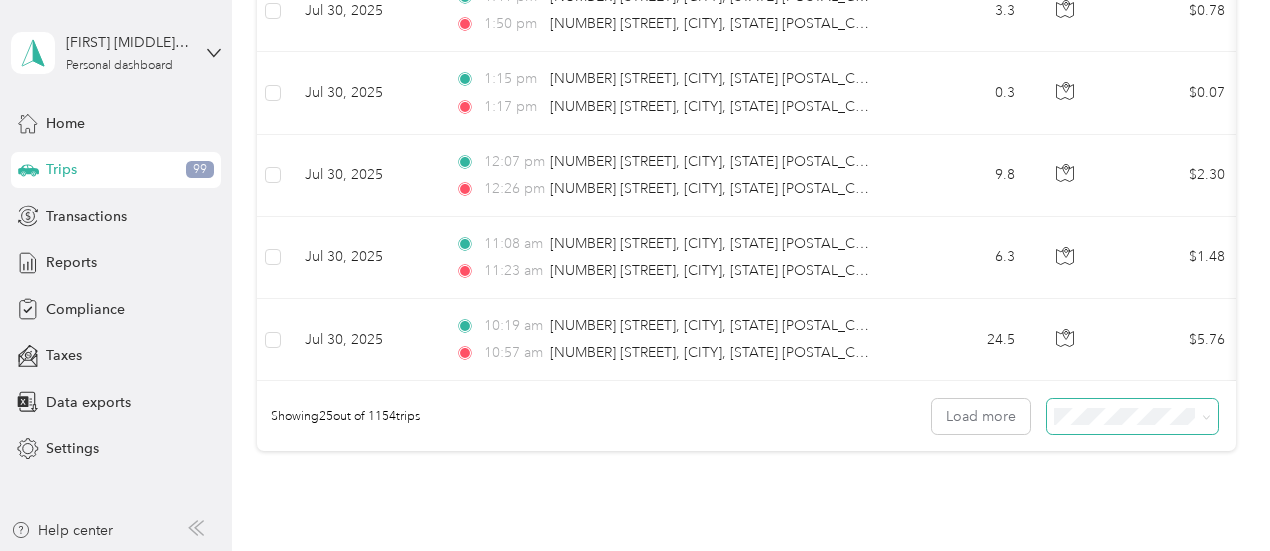 click 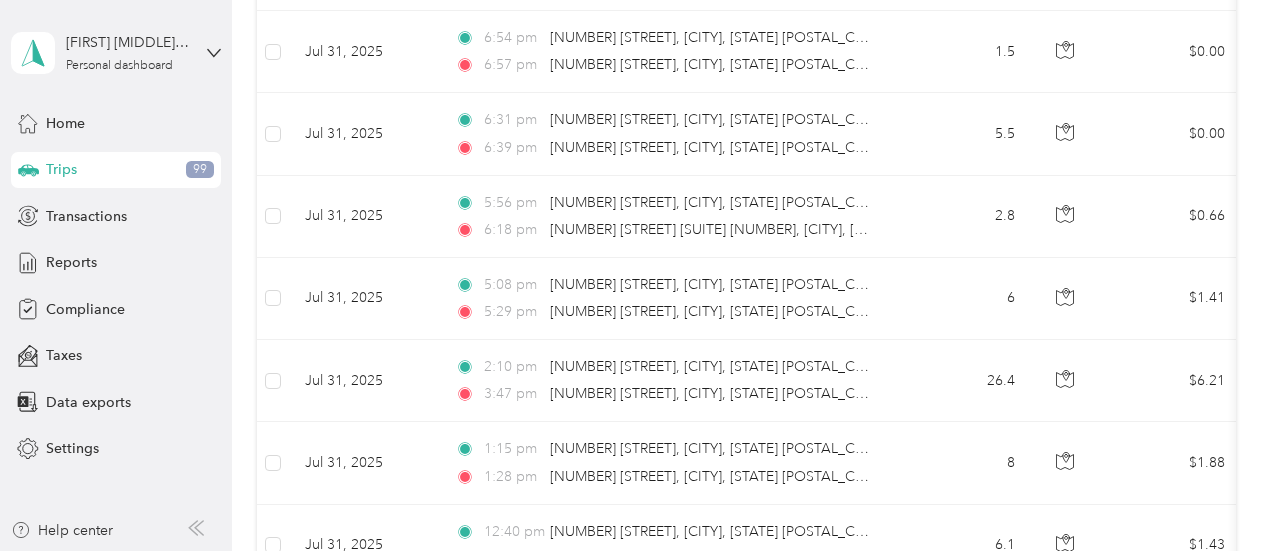 scroll, scrollTop: 2012, scrollLeft: 0, axis: vertical 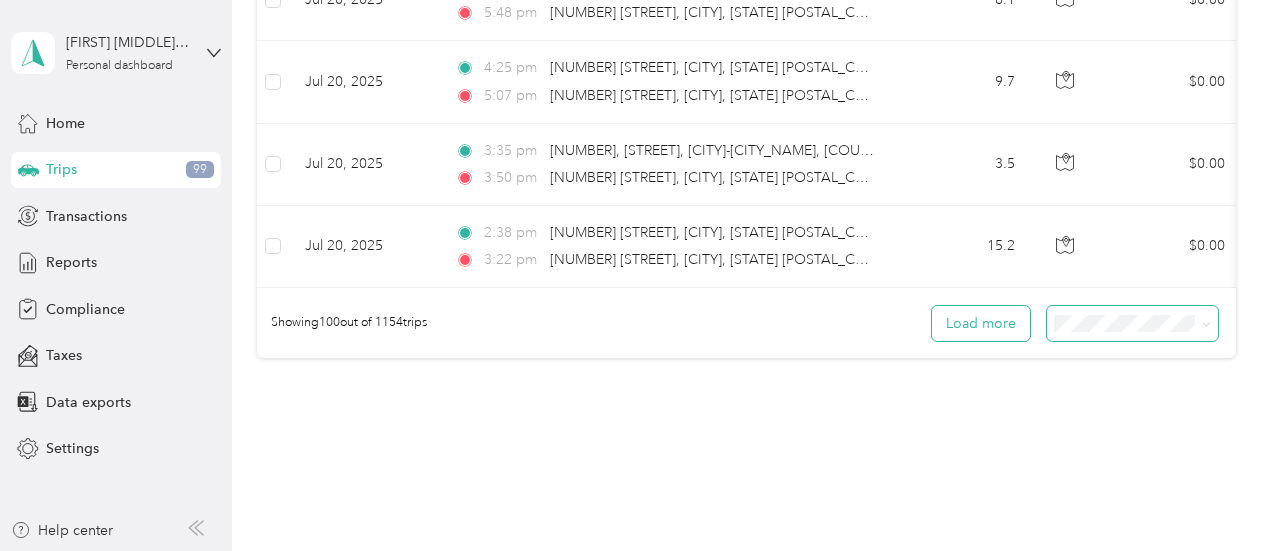 click on "Load more" at bounding box center (981, 323) 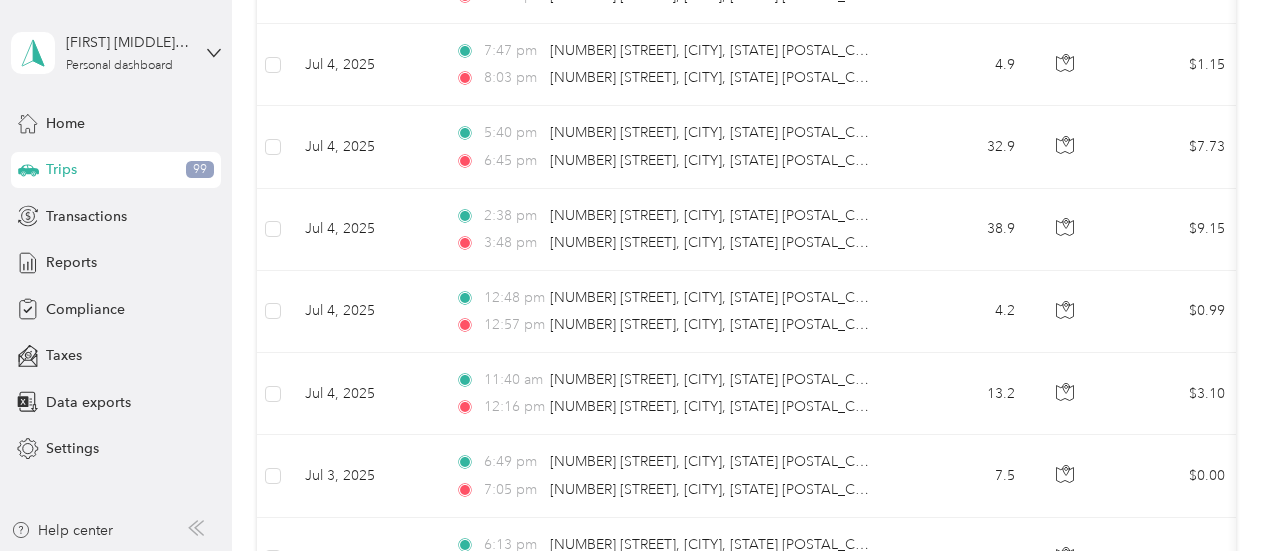 scroll, scrollTop: 15732, scrollLeft: 0, axis: vertical 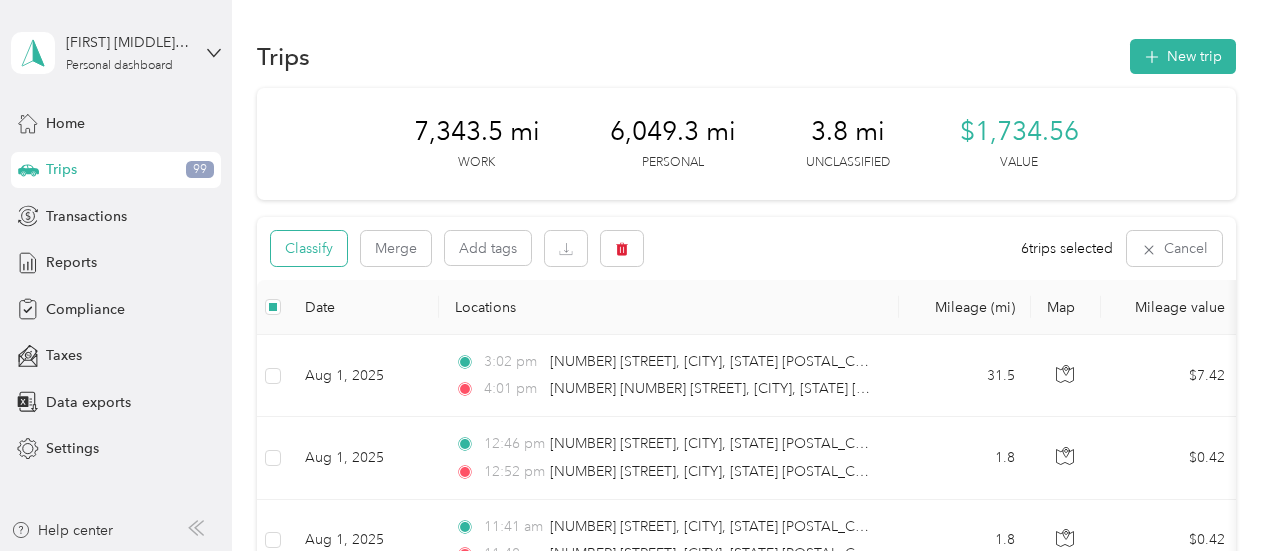 click on "Classify" at bounding box center (309, 248) 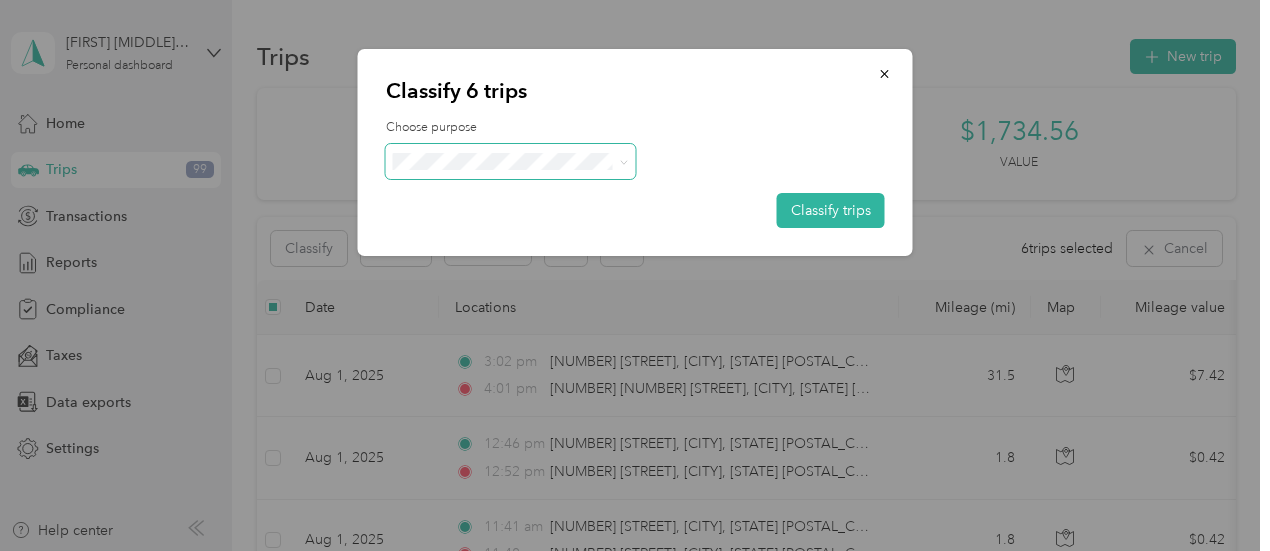 click 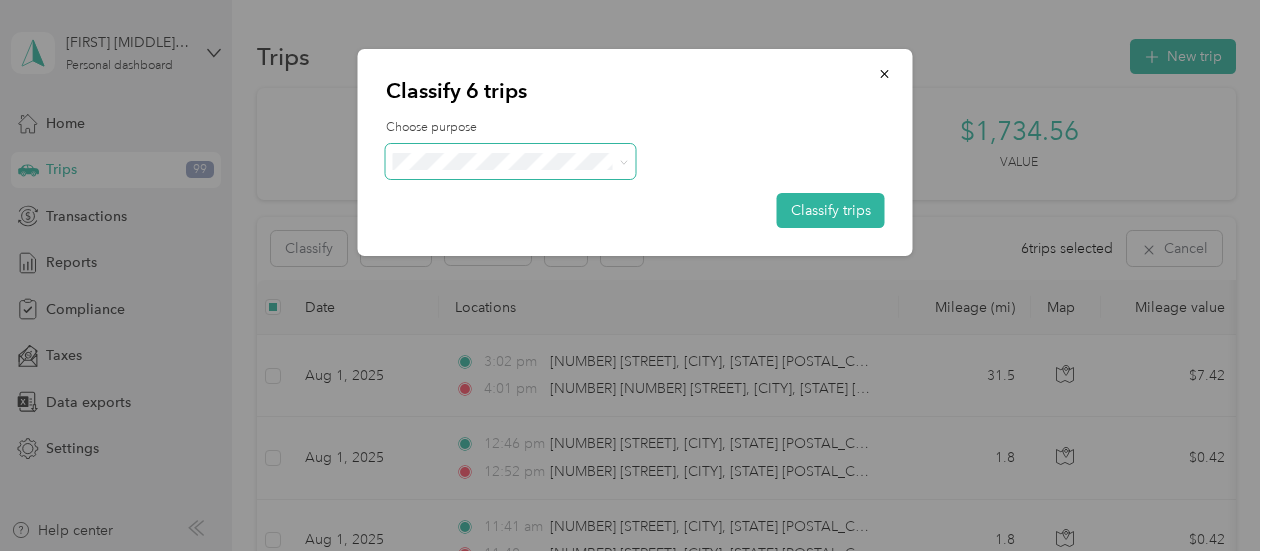click on "Personal" at bounding box center (528, 225) 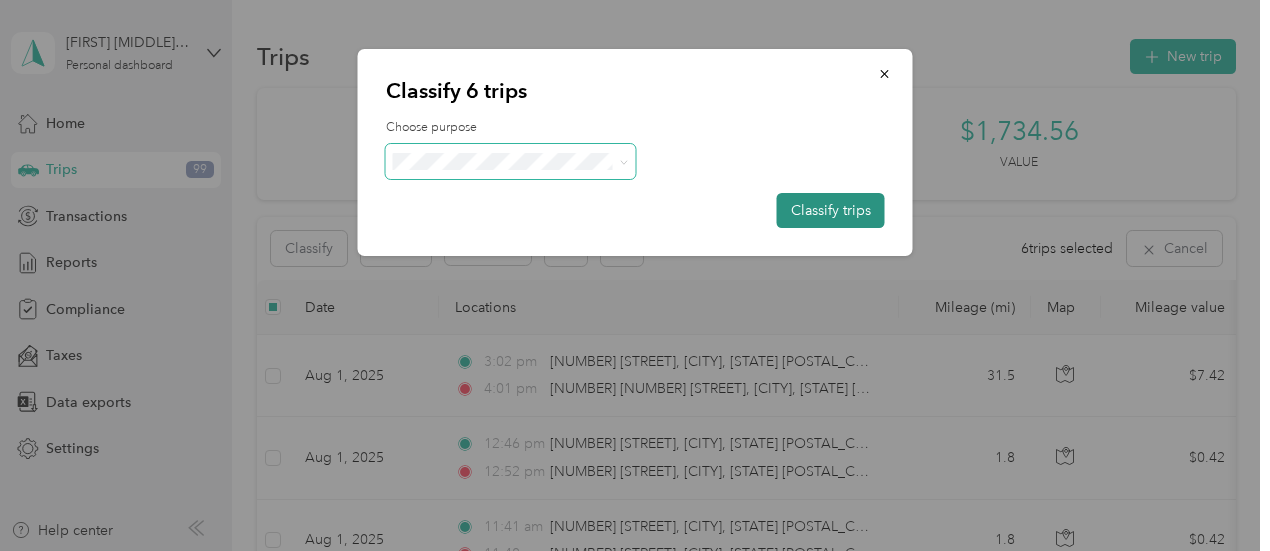 click on "Classify trips" at bounding box center [831, 210] 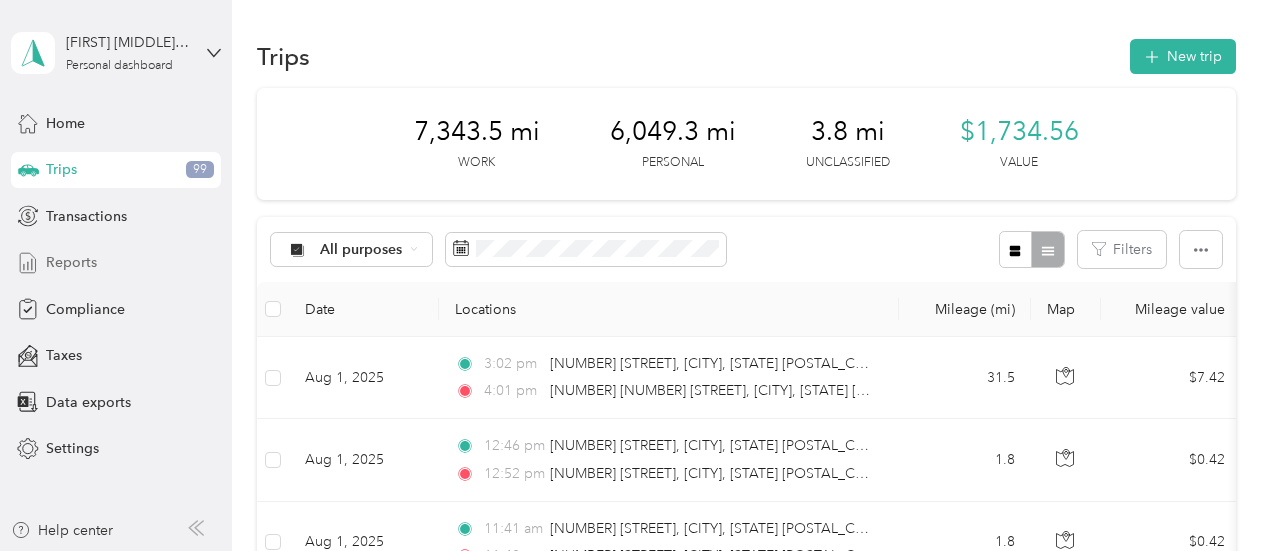 click on "Reports" at bounding box center [71, 262] 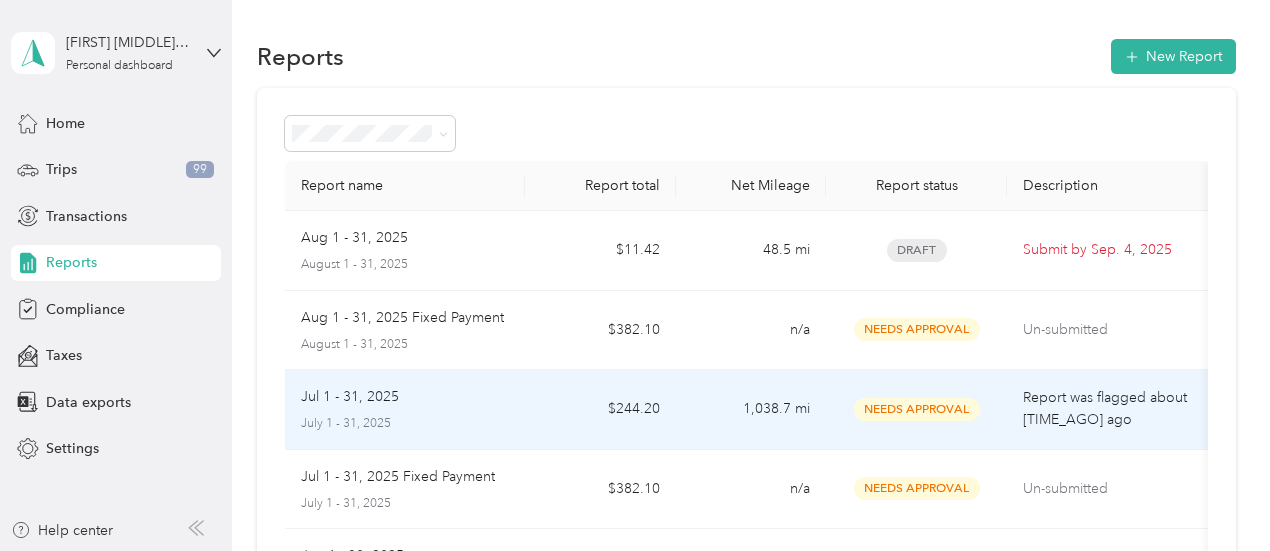 click on "Report was flagged about [TIME_AGO] ago" at bounding box center [1107, 409] 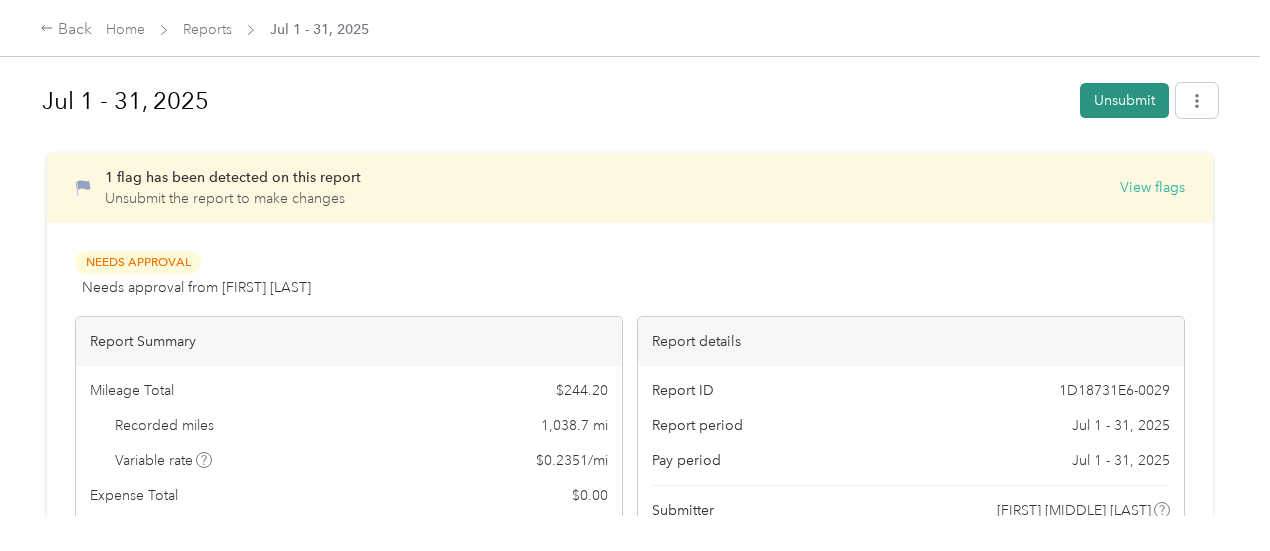 click on "Unsubmit" at bounding box center (1124, 100) 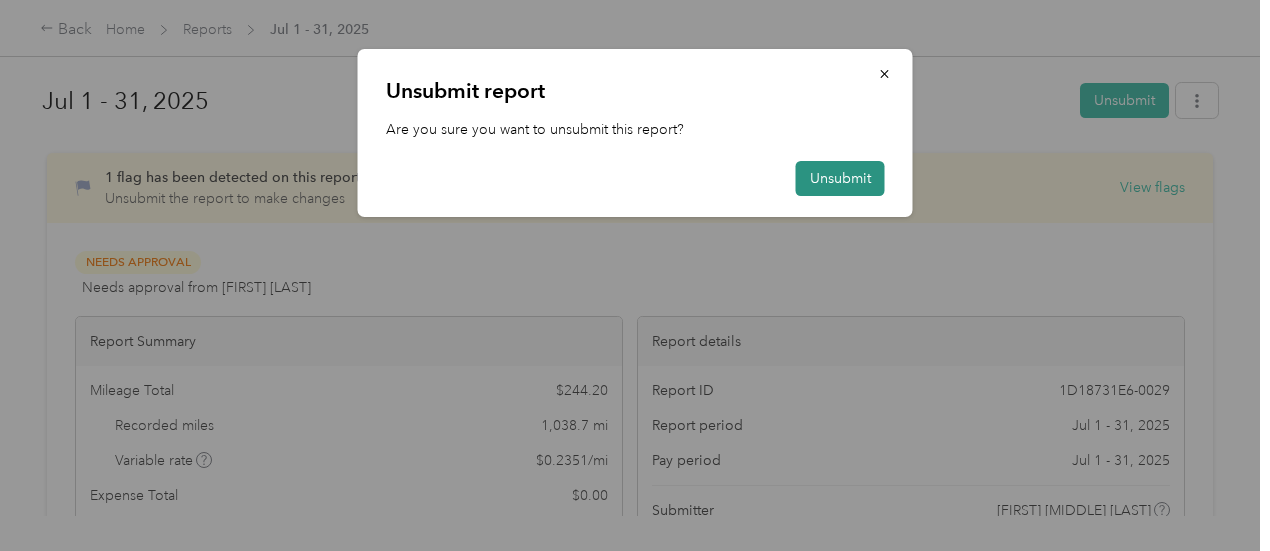 click on "Unsubmit" at bounding box center (840, 178) 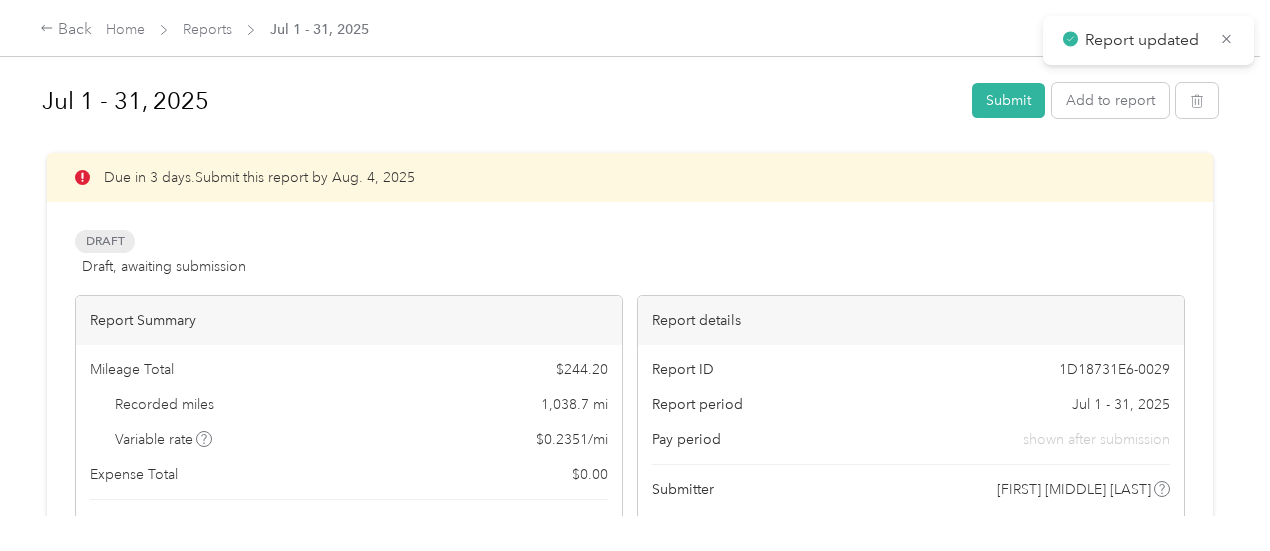 click at bounding box center (630, 14567) 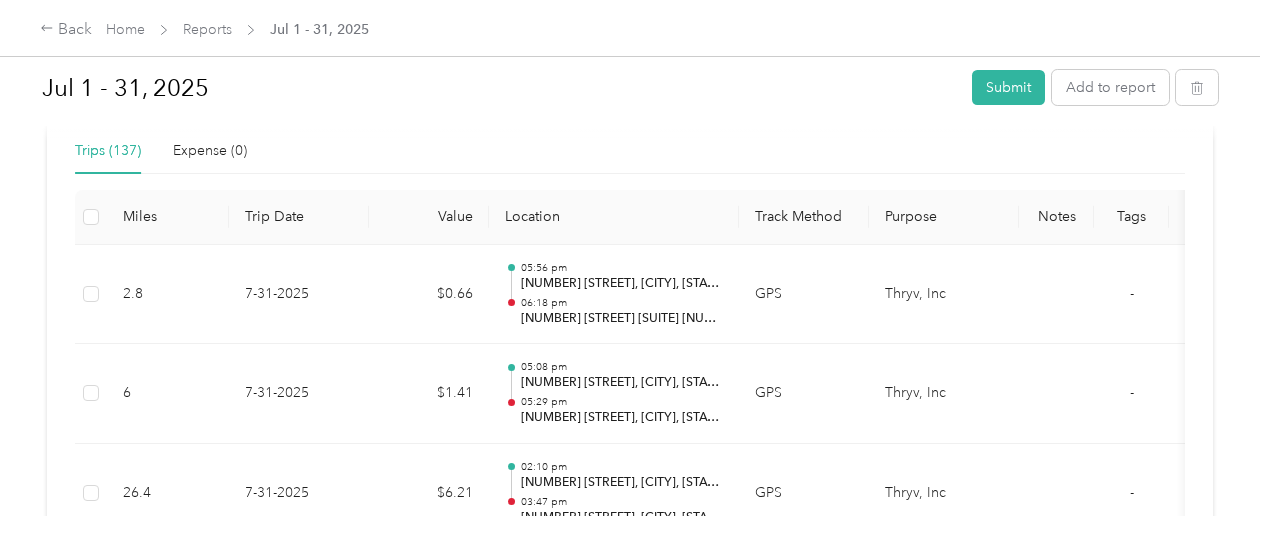 scroll, scrollTop: 516, scrollLeft: 0, axis: vertical 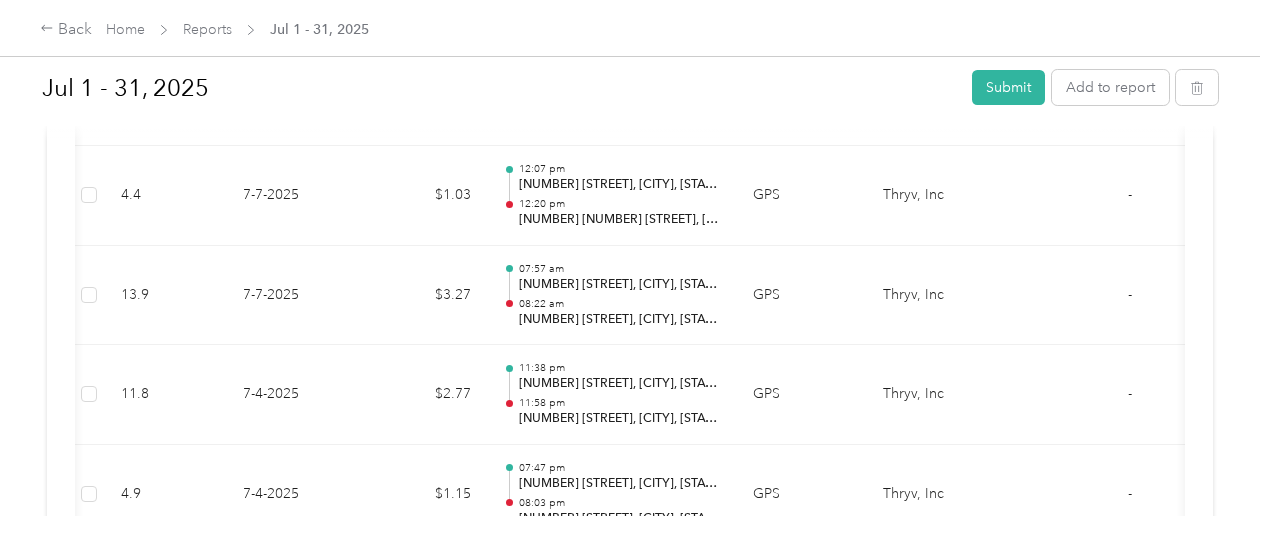 click on "[TIME] [NUMBER] [STREET], [CITY], [STATE] [POSTAL_CODE], [COUNTRY]  [TIME] [NUMBER] [STREET], [CITY], [STATE] [POSTAL_CODE], [COUNTRY]" at bounding box center [612, 196] 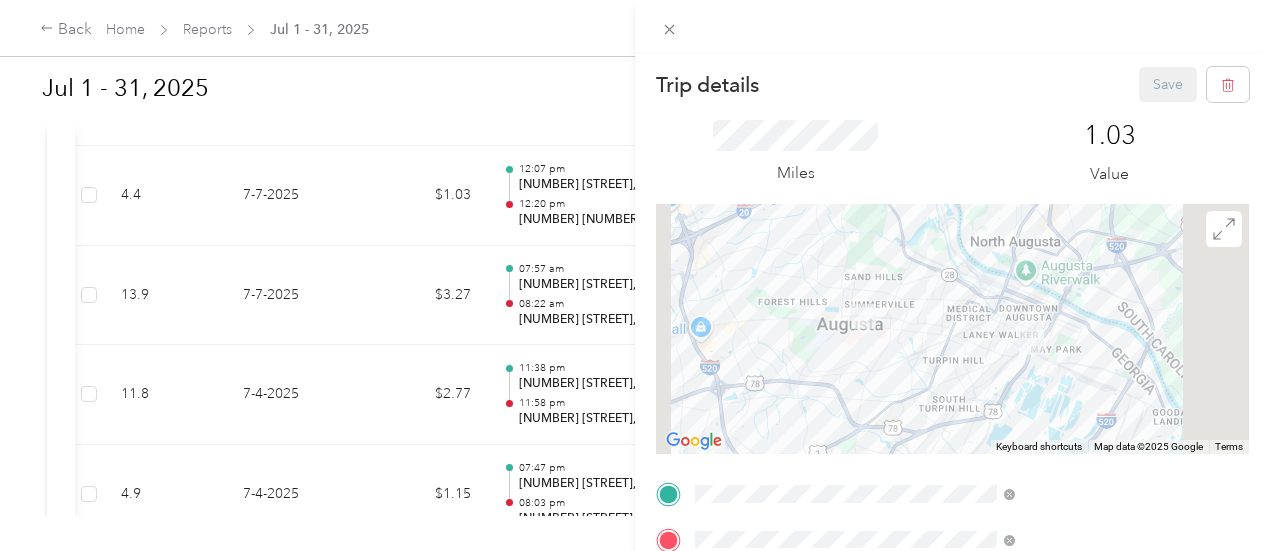 click on "Trip details Save This trip cannot be edited because it is either under review, approved, or paid. Contact your Team Manager to edit it. Miles [DISTANCE] Value  To navigate the map with touch gestures double-tap and hold your finger on the map, then drag the map. ← Move left → Move right ↑ Move up ↓ Move down + Zoom in - Zoom out Home Jump left by 75% End Jump right by 75% Page Up Jump up by 75% Page Down Jump down by 75% Keyboard shortcuts Map Data Map data ©2025 Google Map data ©2025 Google 2 km  Click to toggle between metric and imperial units Terms Report a map error TO Add photo" at bounding box center [635, 275] 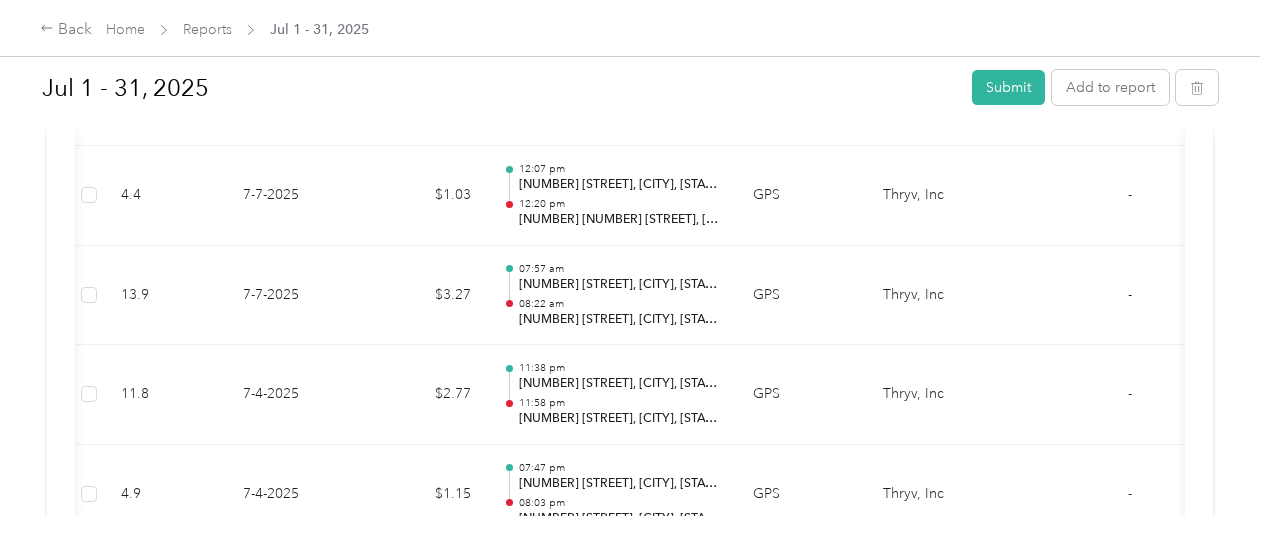 click on "Trip details Save This trip cannot be edited because it is either under review, approved, or paid. Contact your Team Manager to edit it. Miles [DISTANCE] Value  To navigate the map with touch gestures double-tap and hold your finger on the map, then drag the map. ← Move left → Move right ↑ Move up ↓ Move down + Zoom in - Zoom out Home Jump left by 75% End Jump right by 75% Page Up Jump up by 75% Page Down Jump down by 75% Keyboard shortcuts Map Data Map data ©2025 Google Map data ©2025 Google 2 km  Click to toggle between metric and imperial units Terms Report a map error TO Add photo" at bounding box center [630, 551] 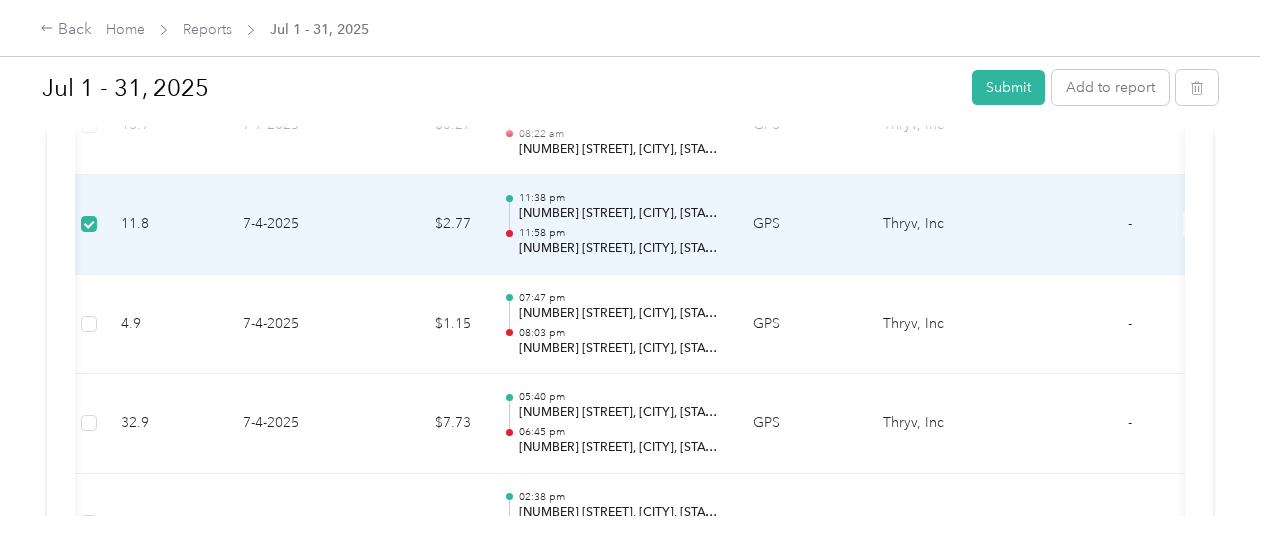 scroll, scrollTop: 11646, scrollLeft: 0, axis: vertical 